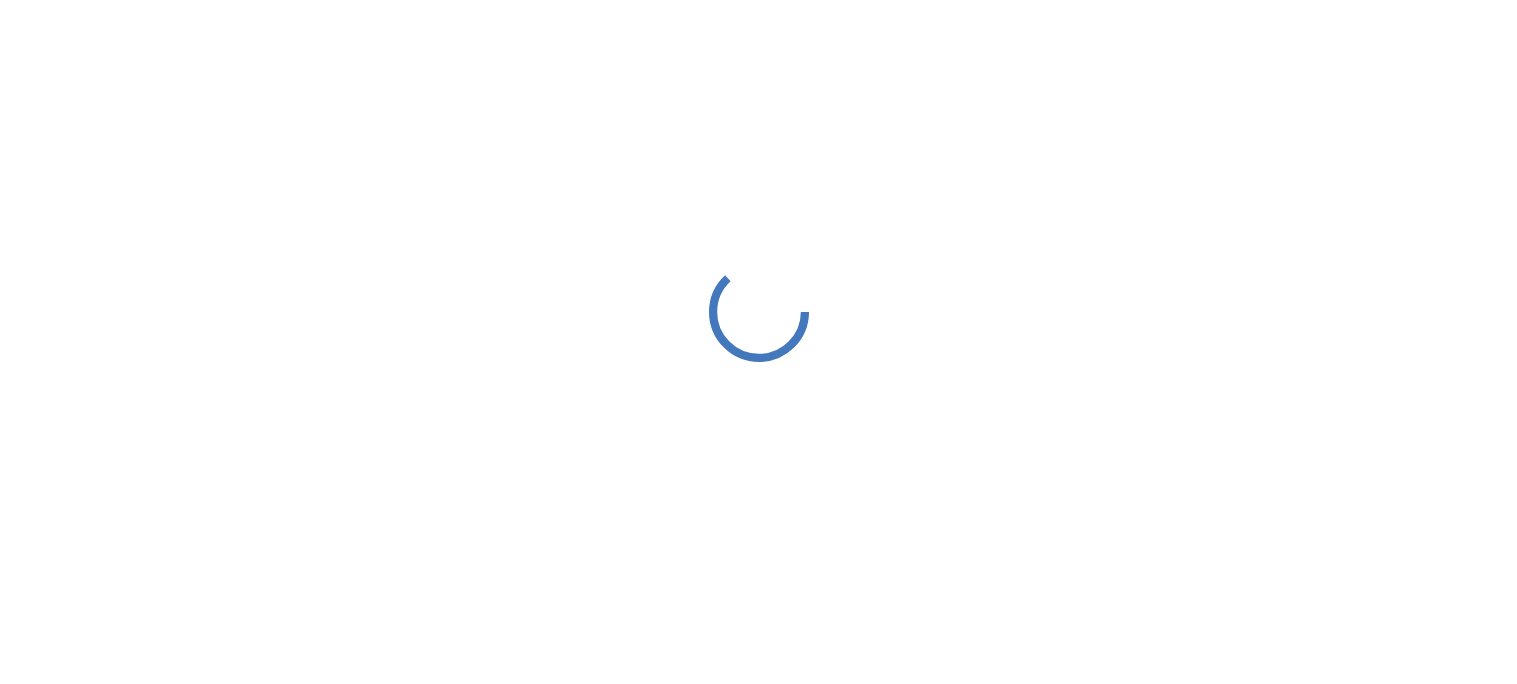 scroll, scrollTop: 0, scrollLeft: 0, axis: both 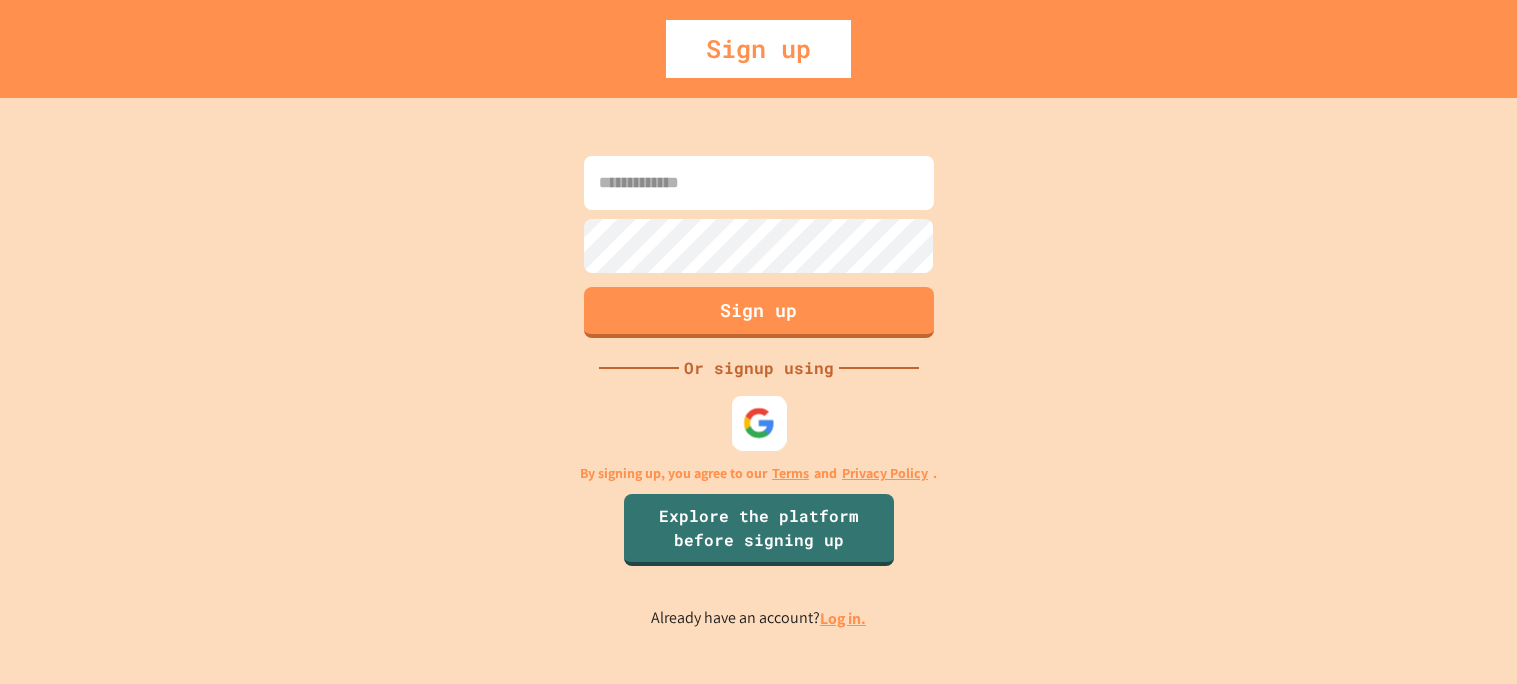 click at bounding box center [758, 422] 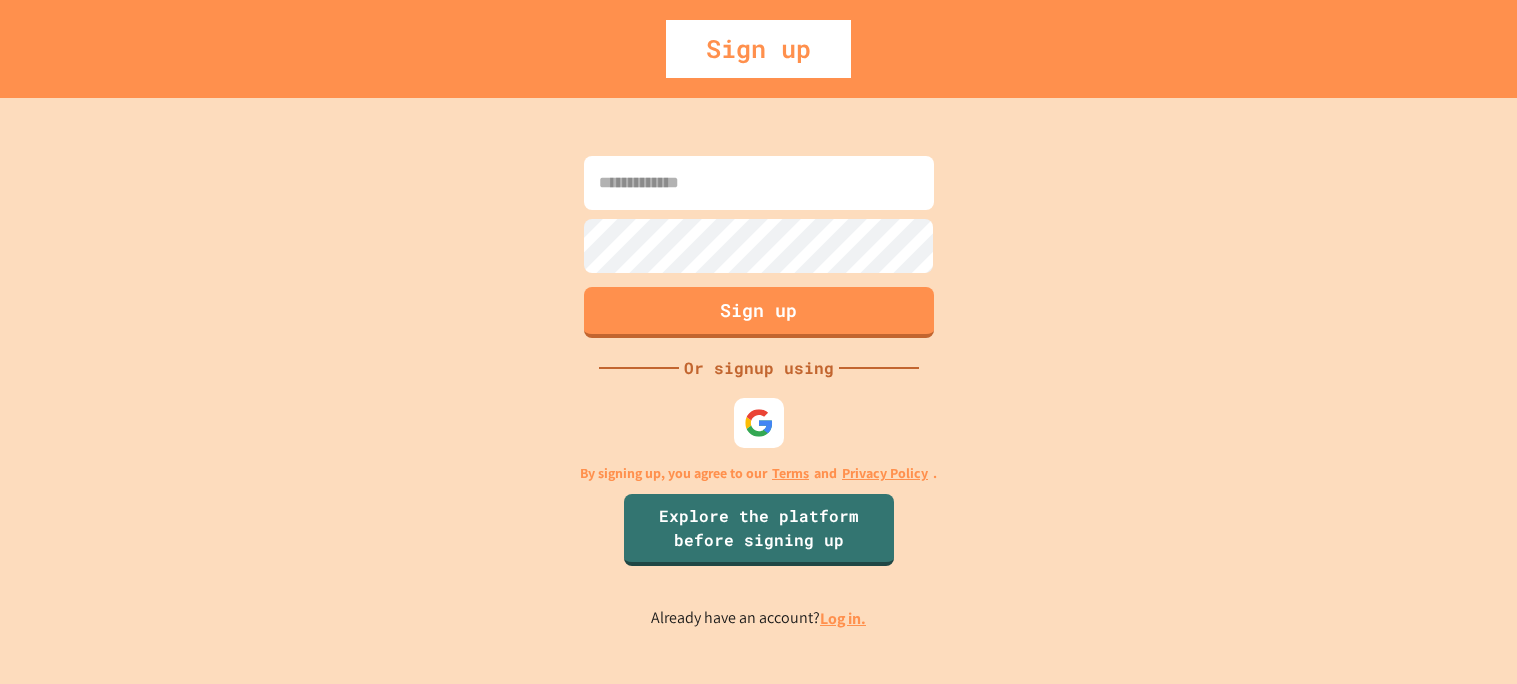 scroll, scrollTop: 0, scrollLeft: 0, axis: both 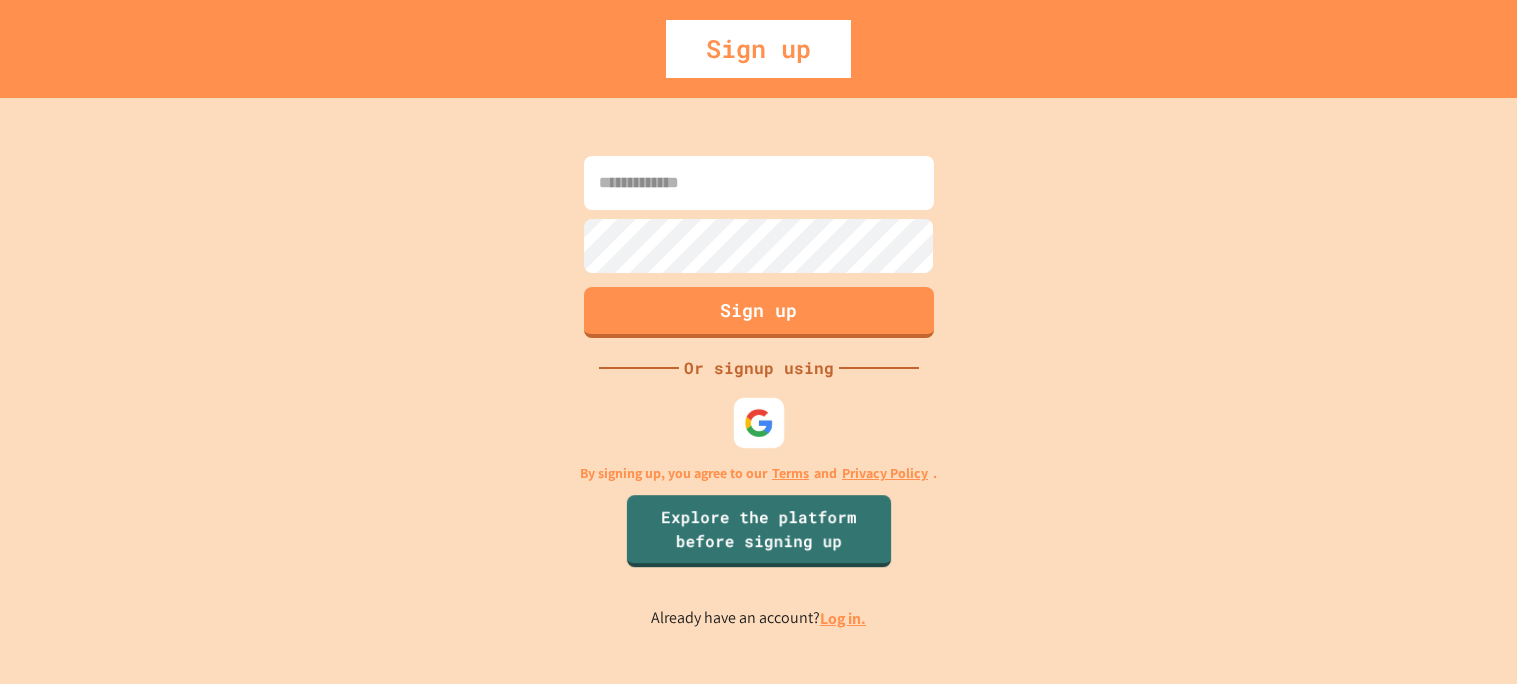 click at bounding box center (758, 423) 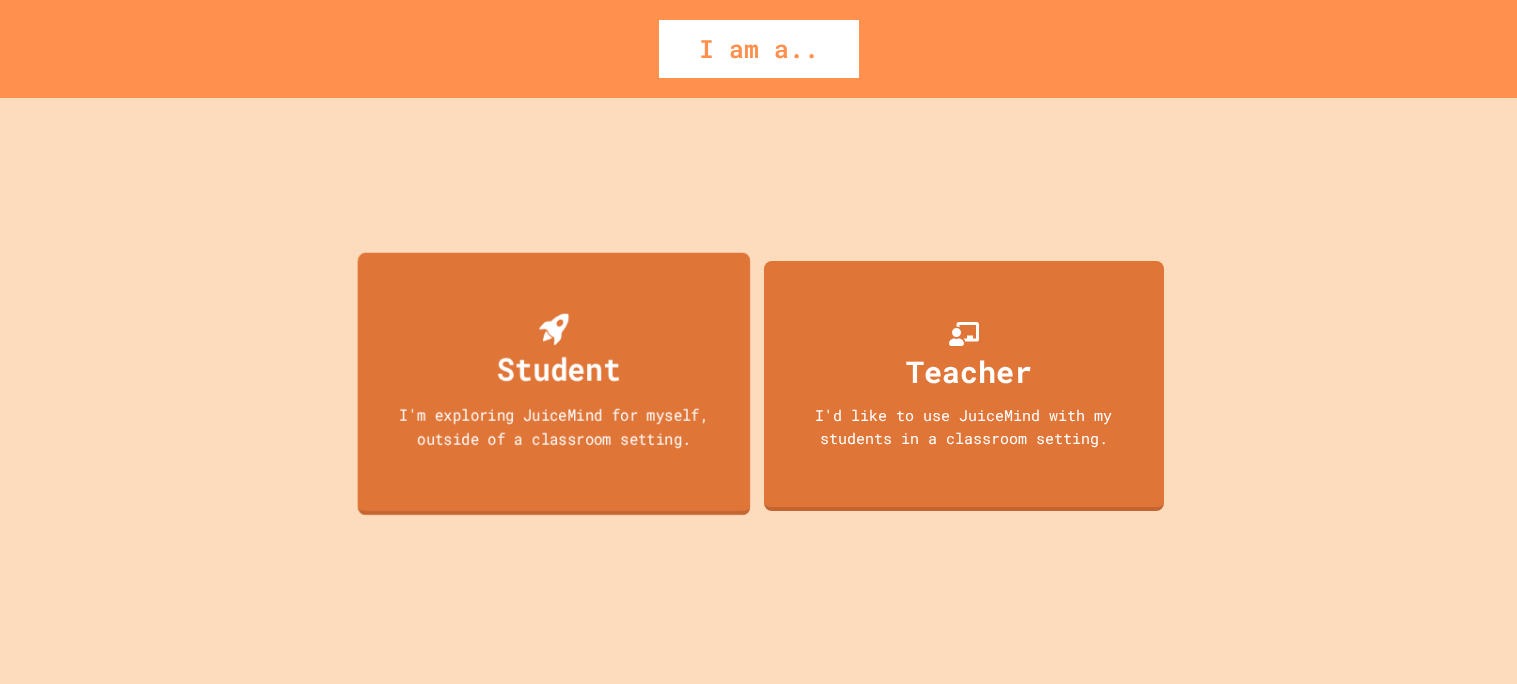 click on "I'm exploring JuiceMind for myself, outside of a classroom setting." at bounding box center [553, 426] 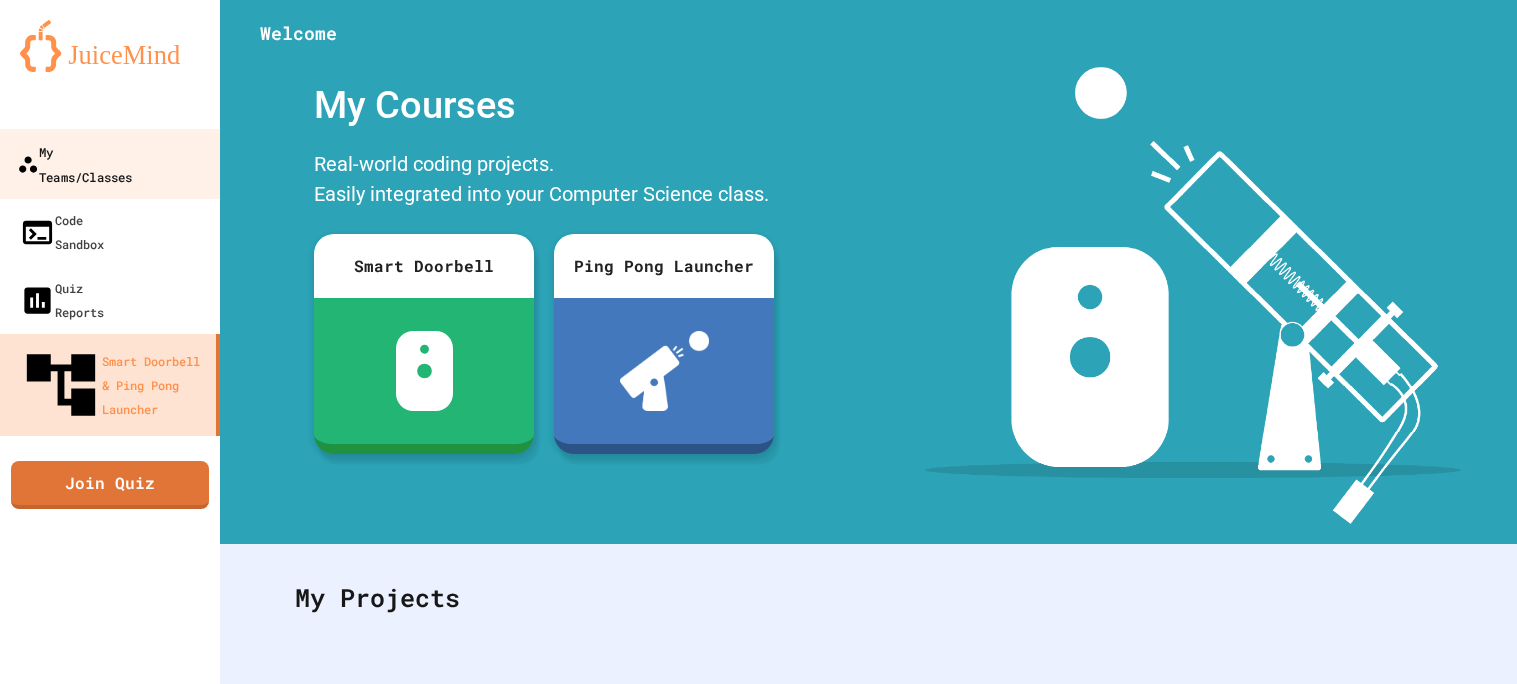 click on "My Teams/Classes" at bounding box center [74, 163] 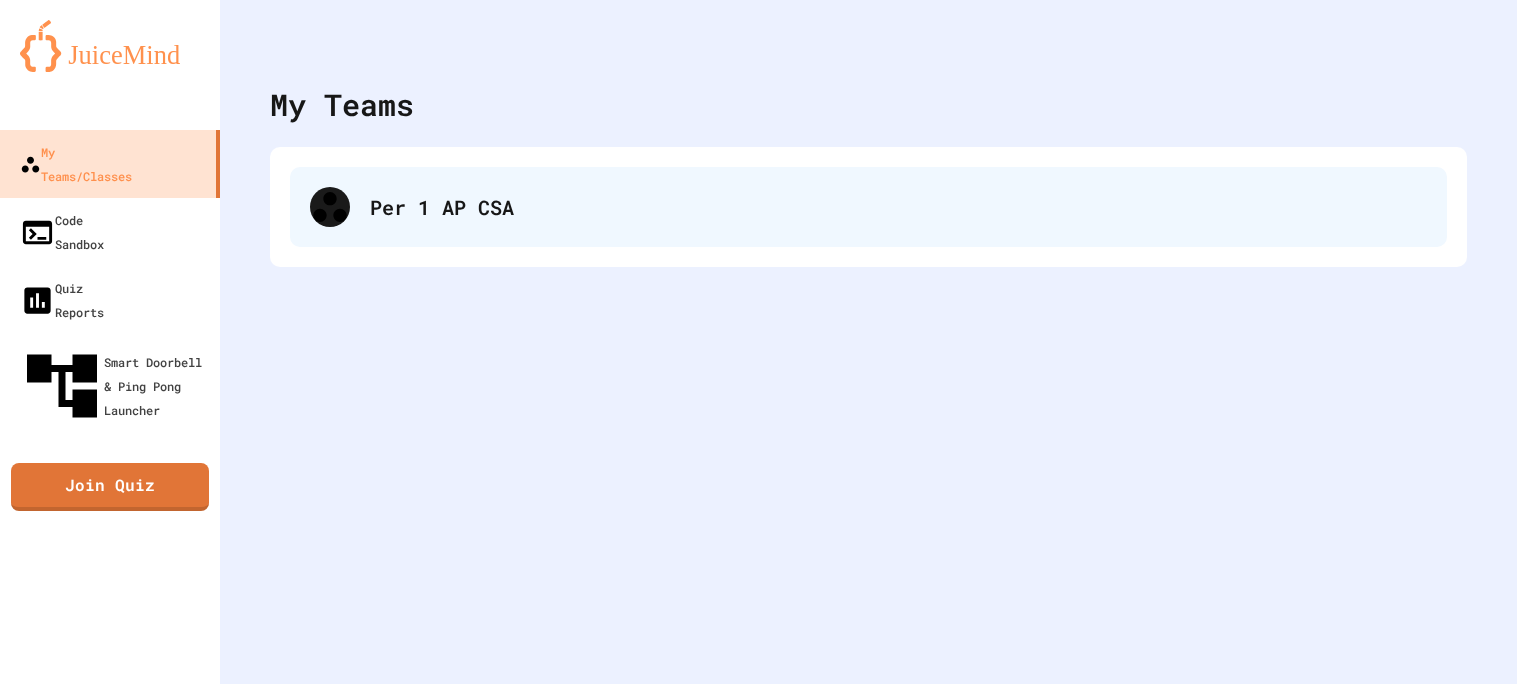 click on "Per 1 AP CSA" at bounding box center (868, 207) 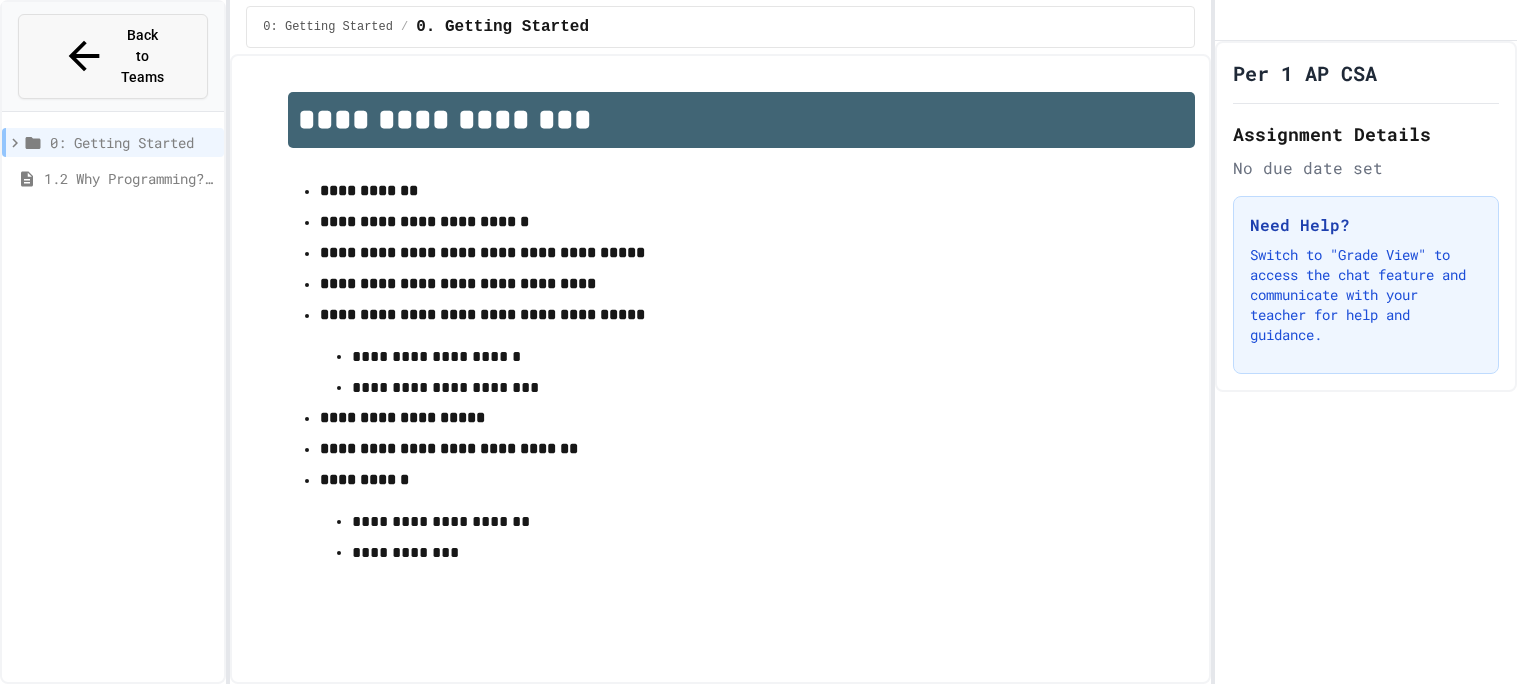 click on "Back to Teams" at bounding box center (142, 56) 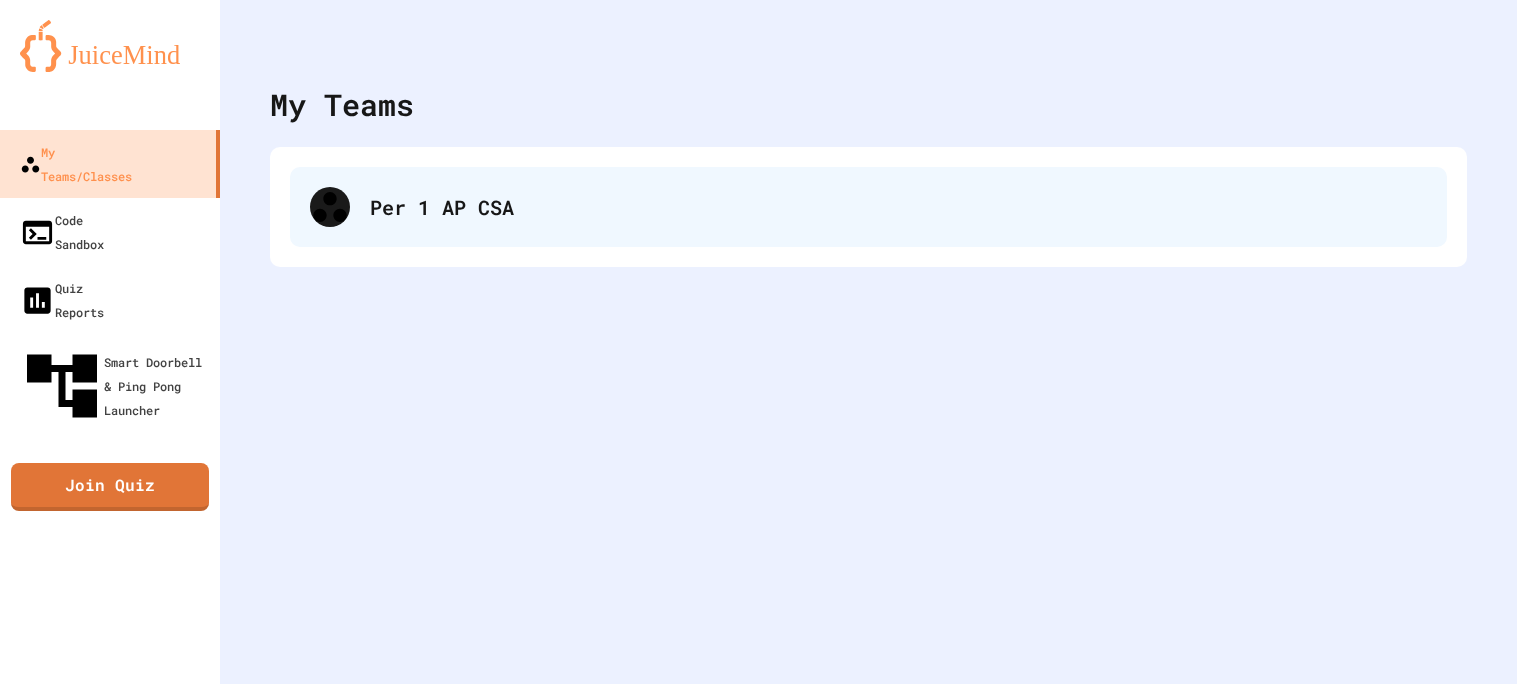 click on "Per 1 AP CSA" at bounding box center [898, 207] 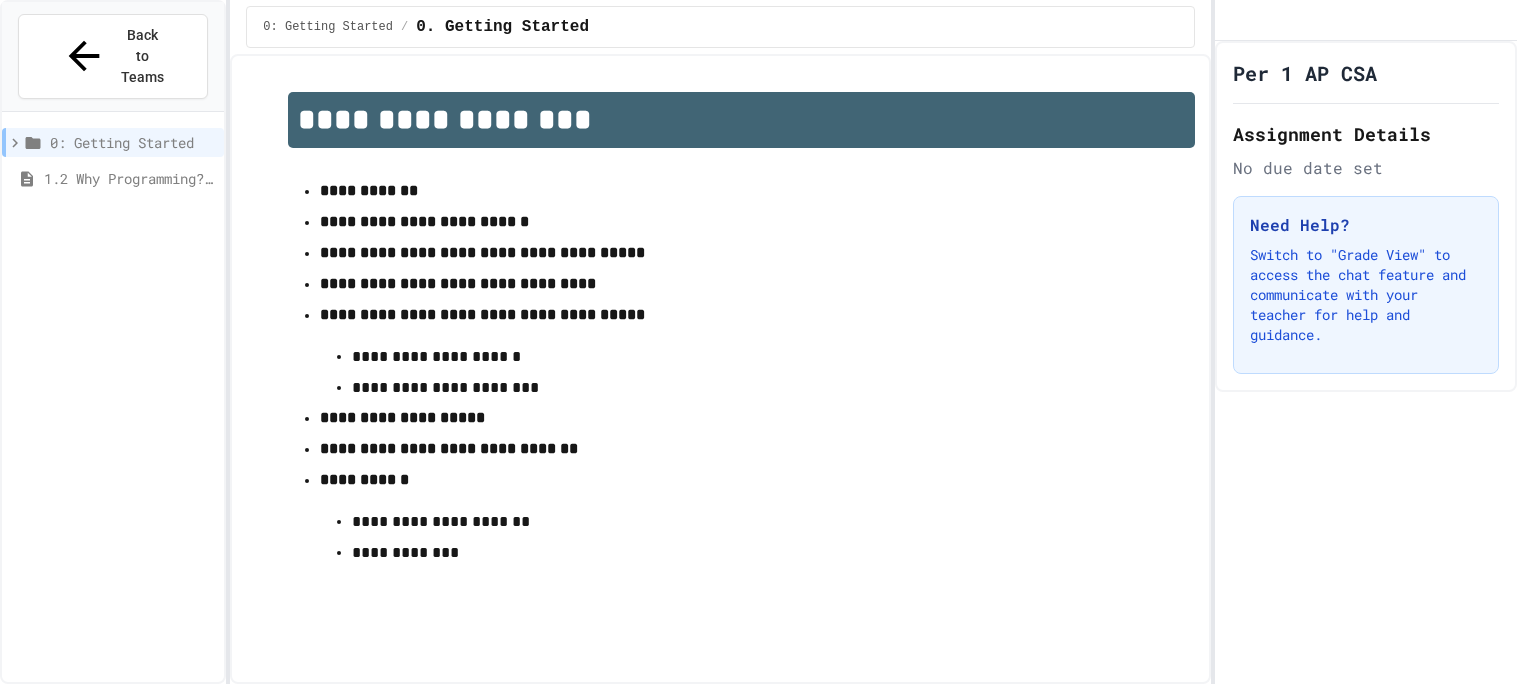 click on "Per 1 AP CSA Assignment Details No due date set Need Help? Switch to "Grade View" to access the chat feature and communicate with your teacher for help and guidance." at bounding box center (1366, 216) 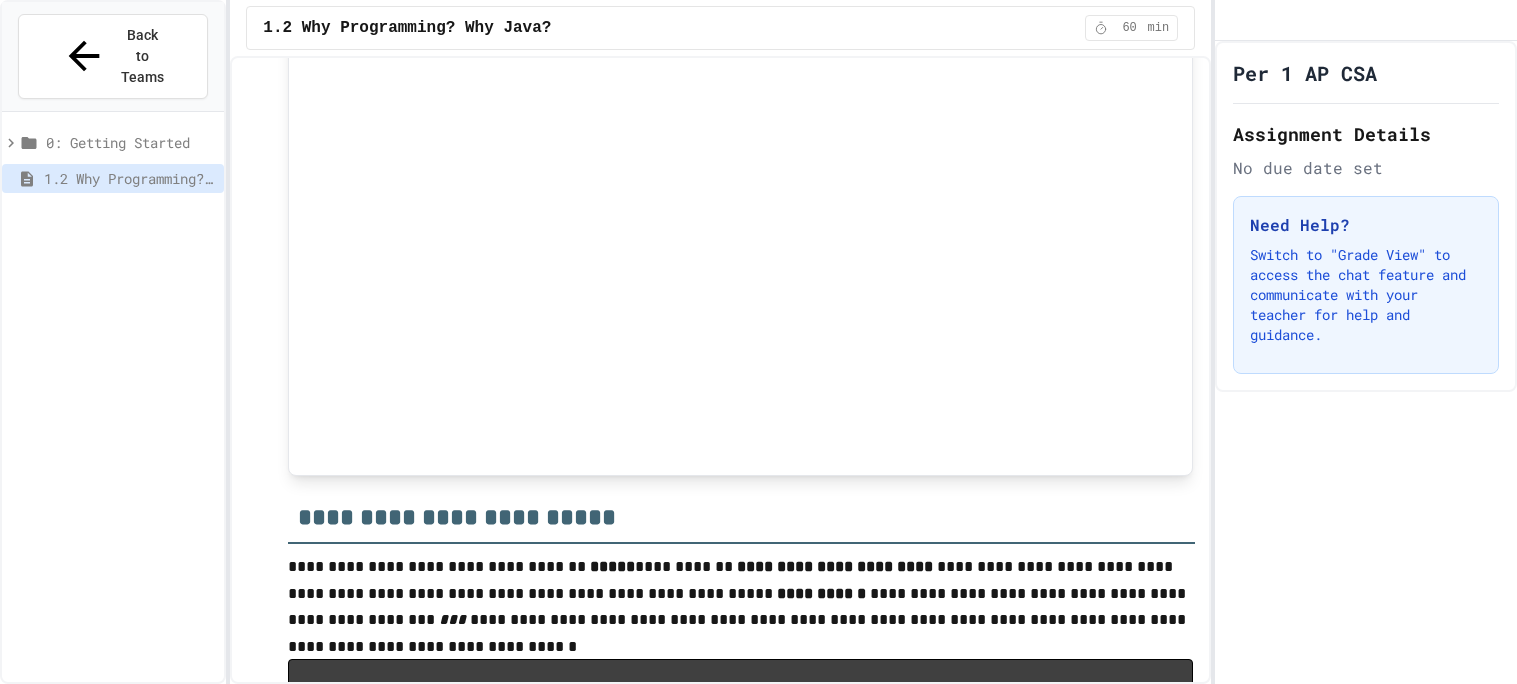 scroll, scrollTop: 0, scrollLeft: 0, axis: both 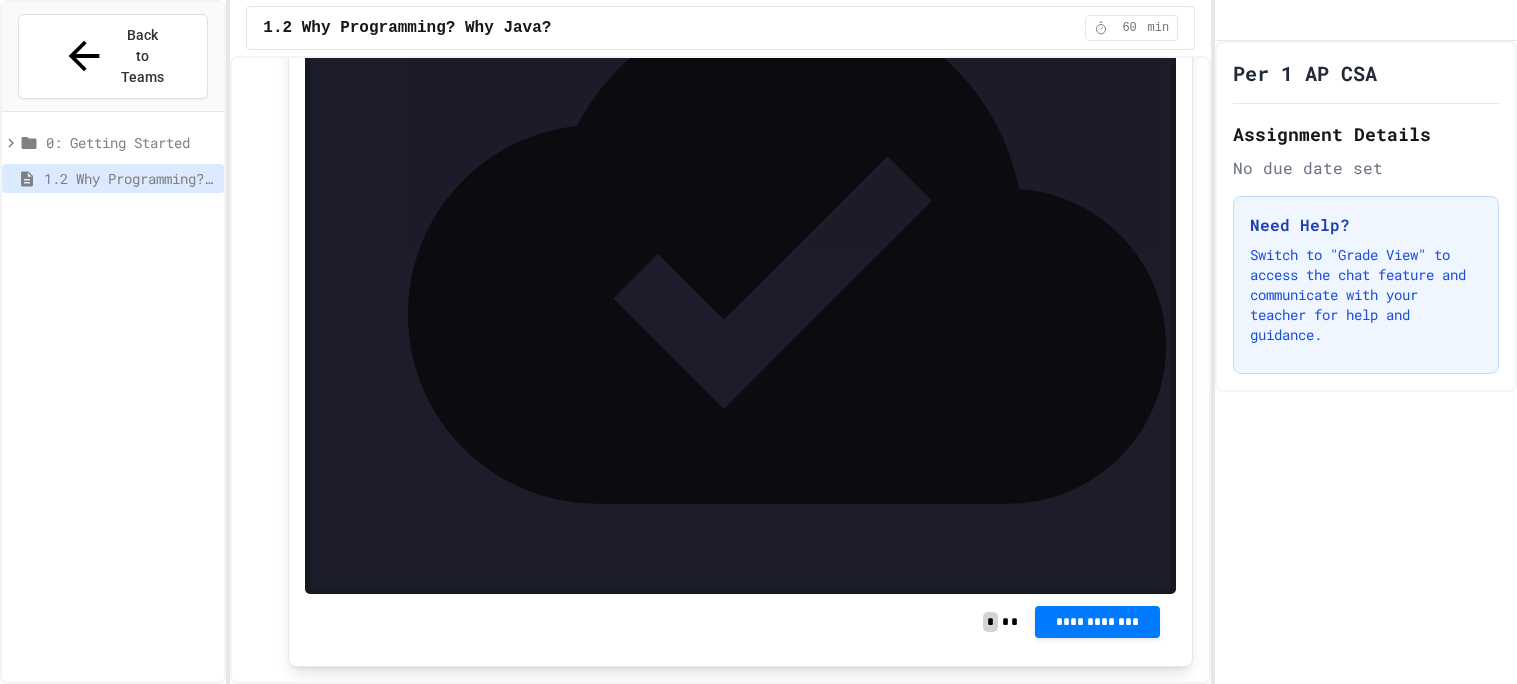 click on "0: Getting Started" at bounding box center (113, 146) 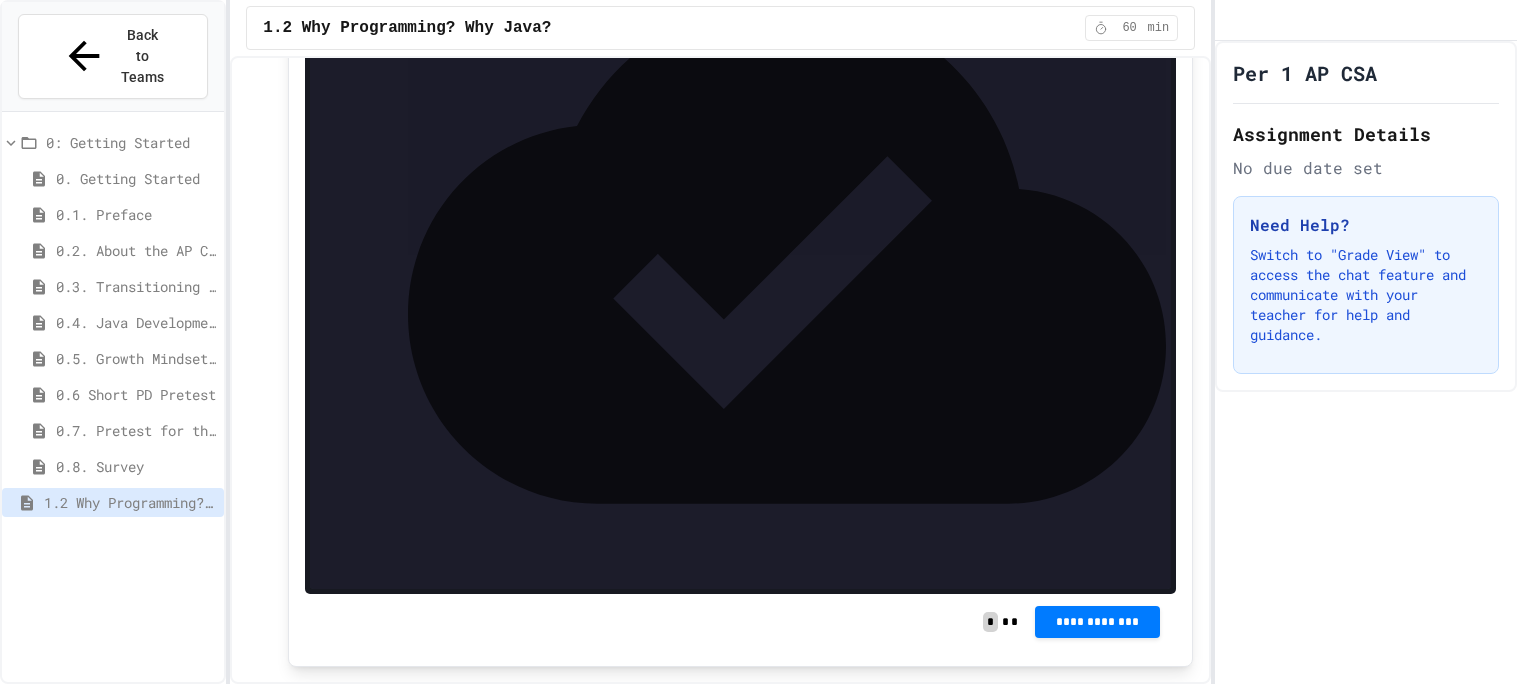 click on "0. Getting Started" at bounding box center (136, 178) 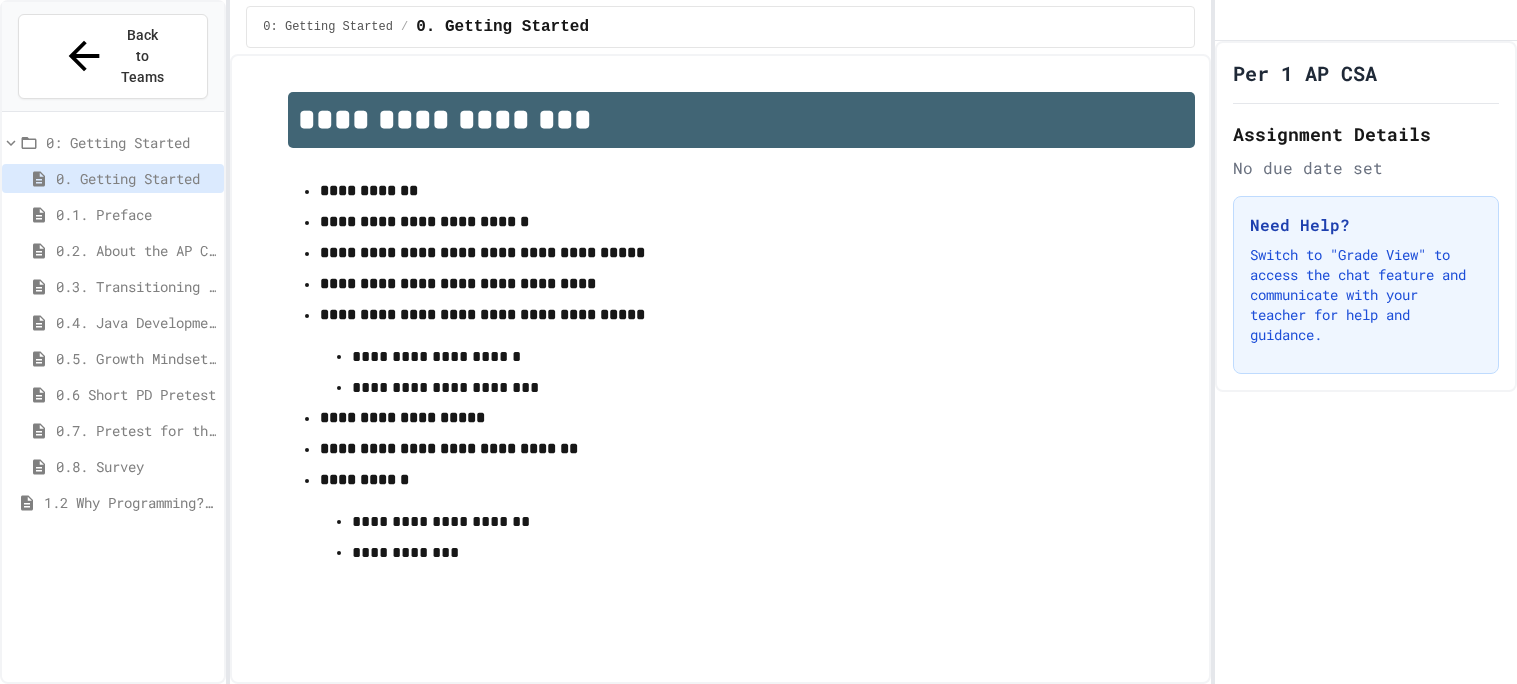 click on "**********" at bounding box center (424, 221) 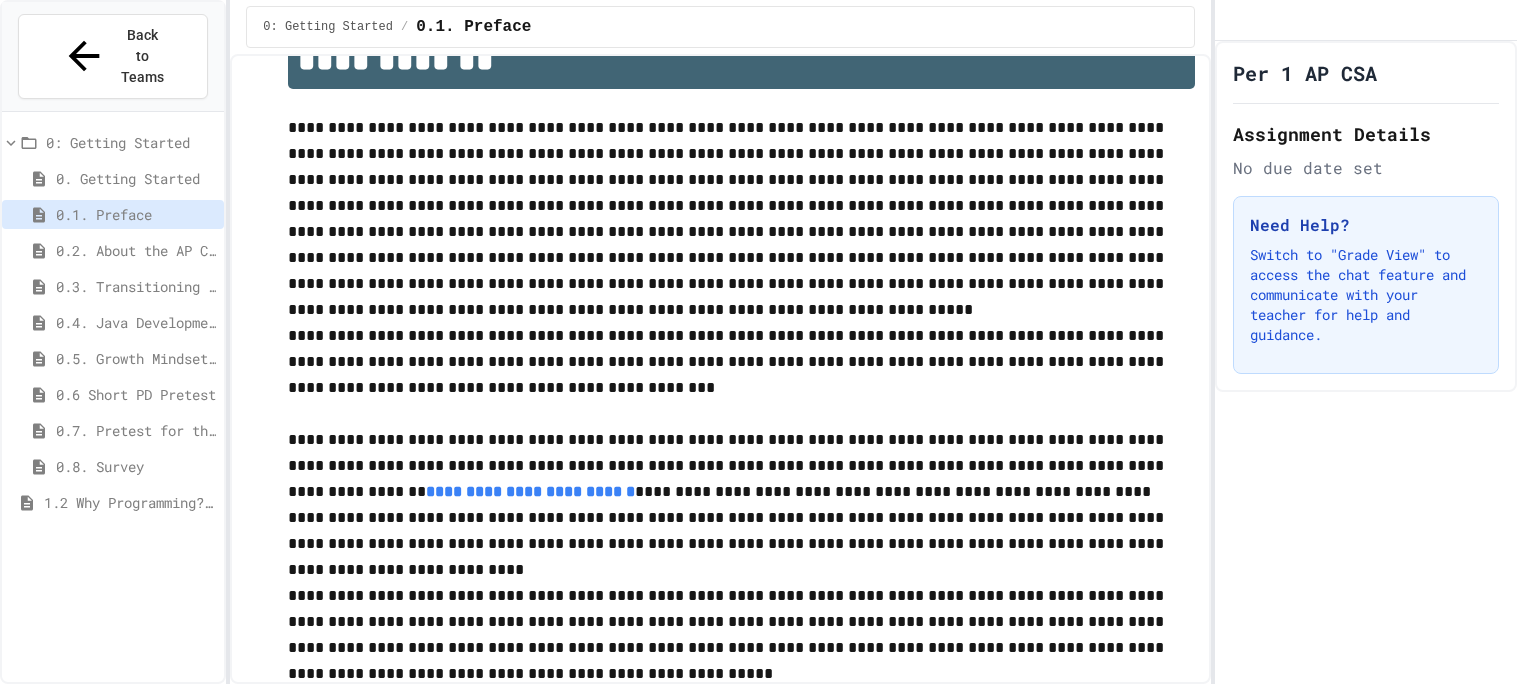 scroll, scrollTop: 0, scrollLeft: 0, axis: both 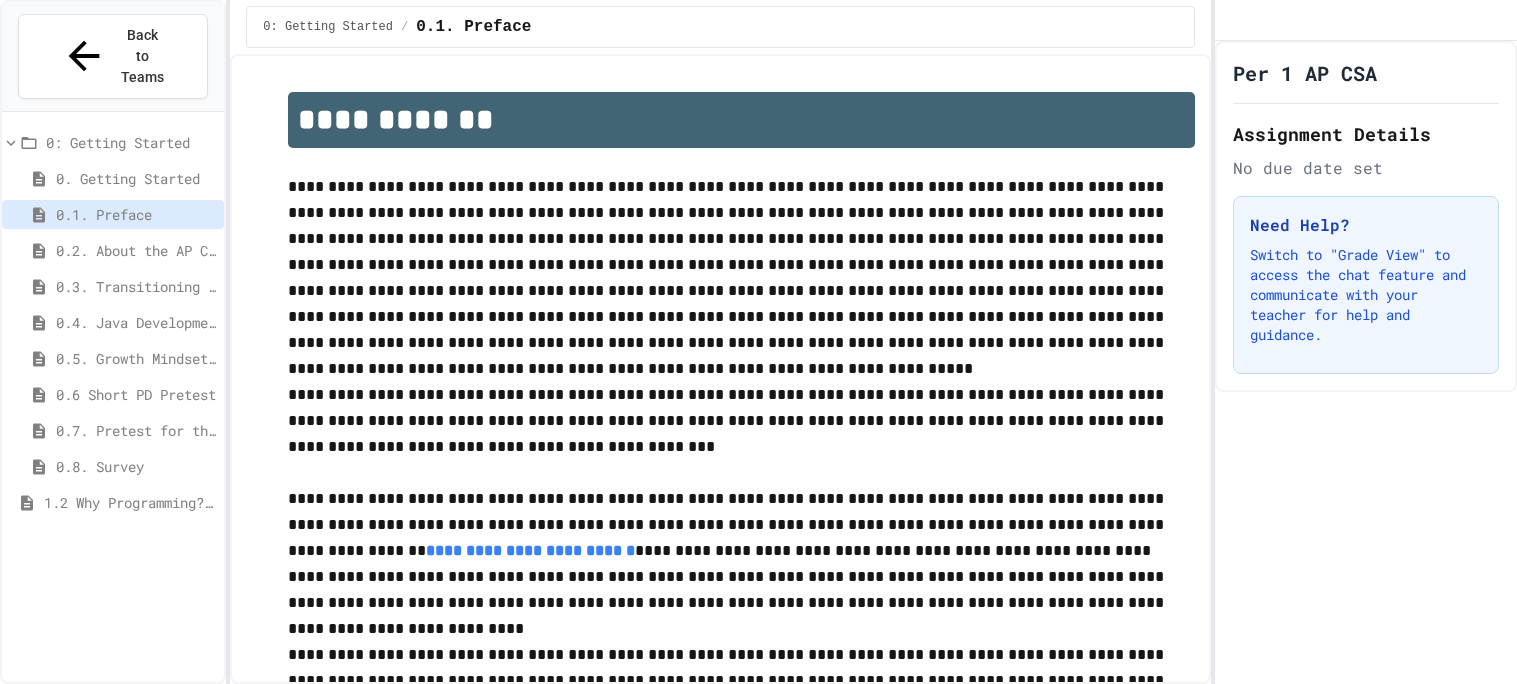 click 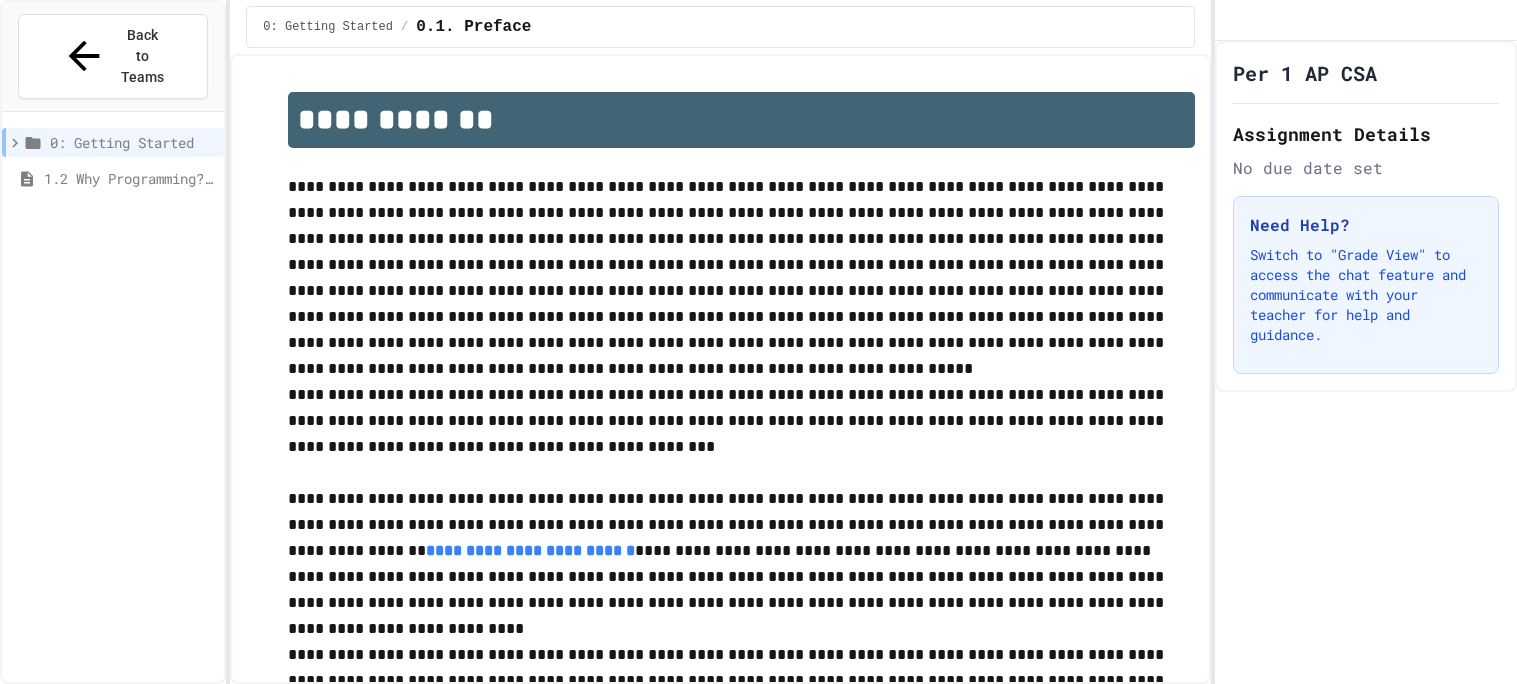 click on "1.2   Why Programming? Why Java?" at bounding box center [130, 178] 